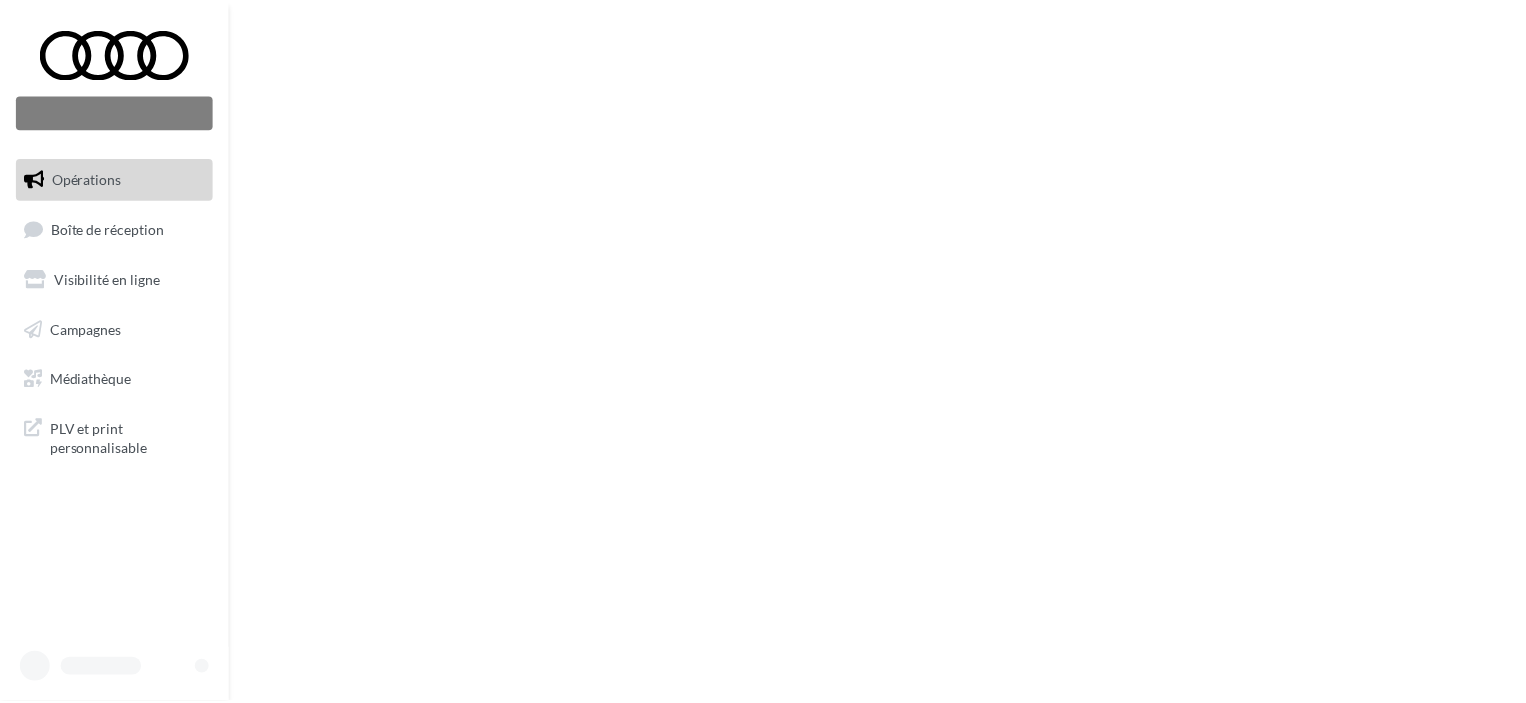 scroll, scrollTop: 0, scrollLeft: 0, axis: both 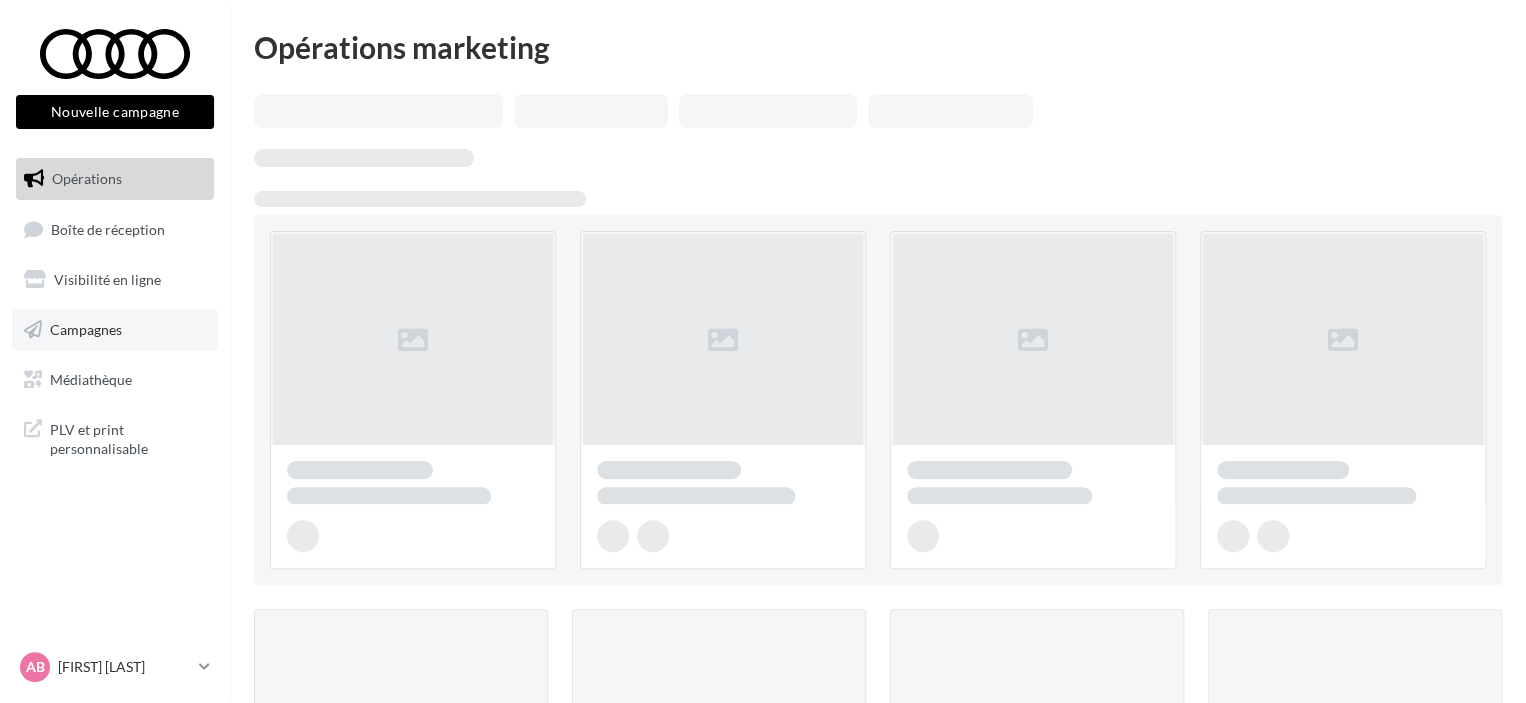 click on "Campagnes" at bounding box center (86, 329) 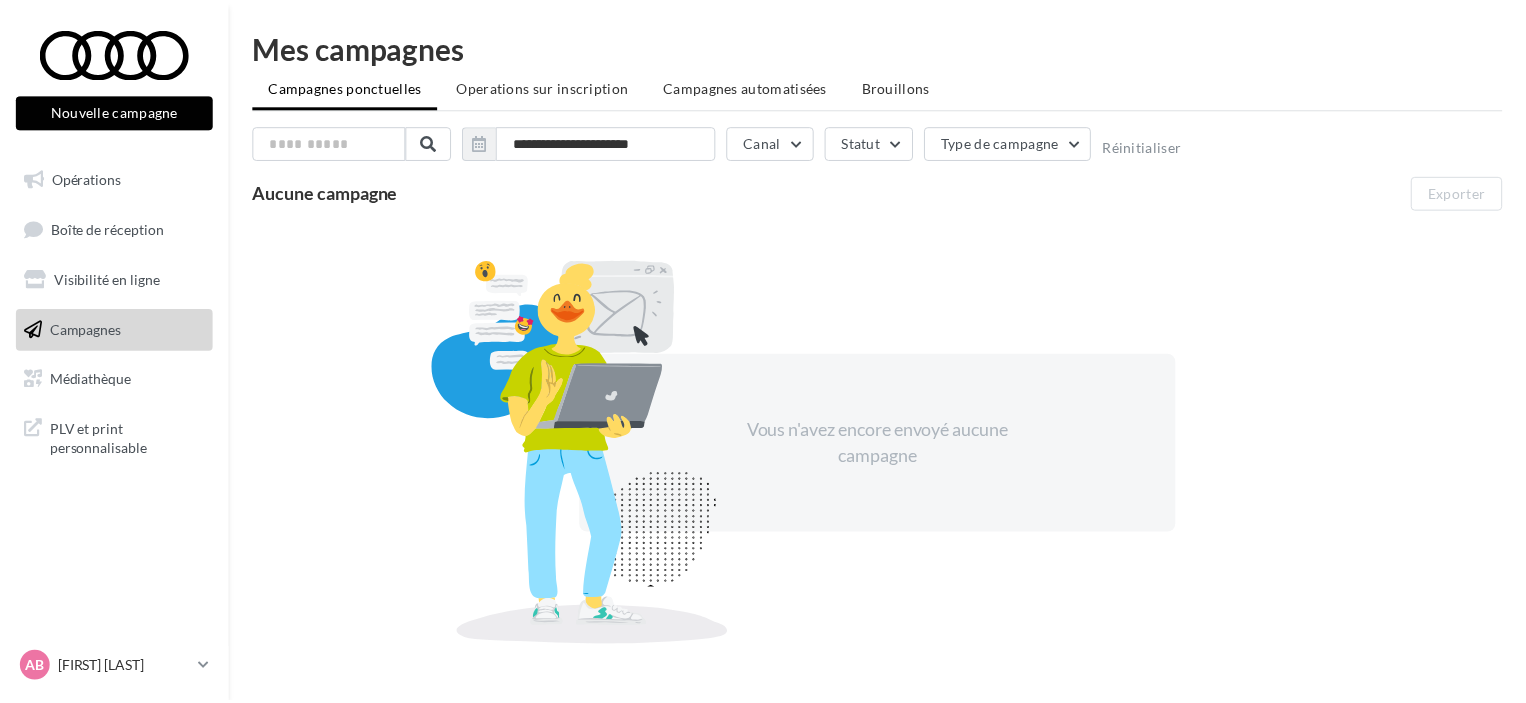 scroll, scrollTop: 0, scrollLeft: 0, axis: both 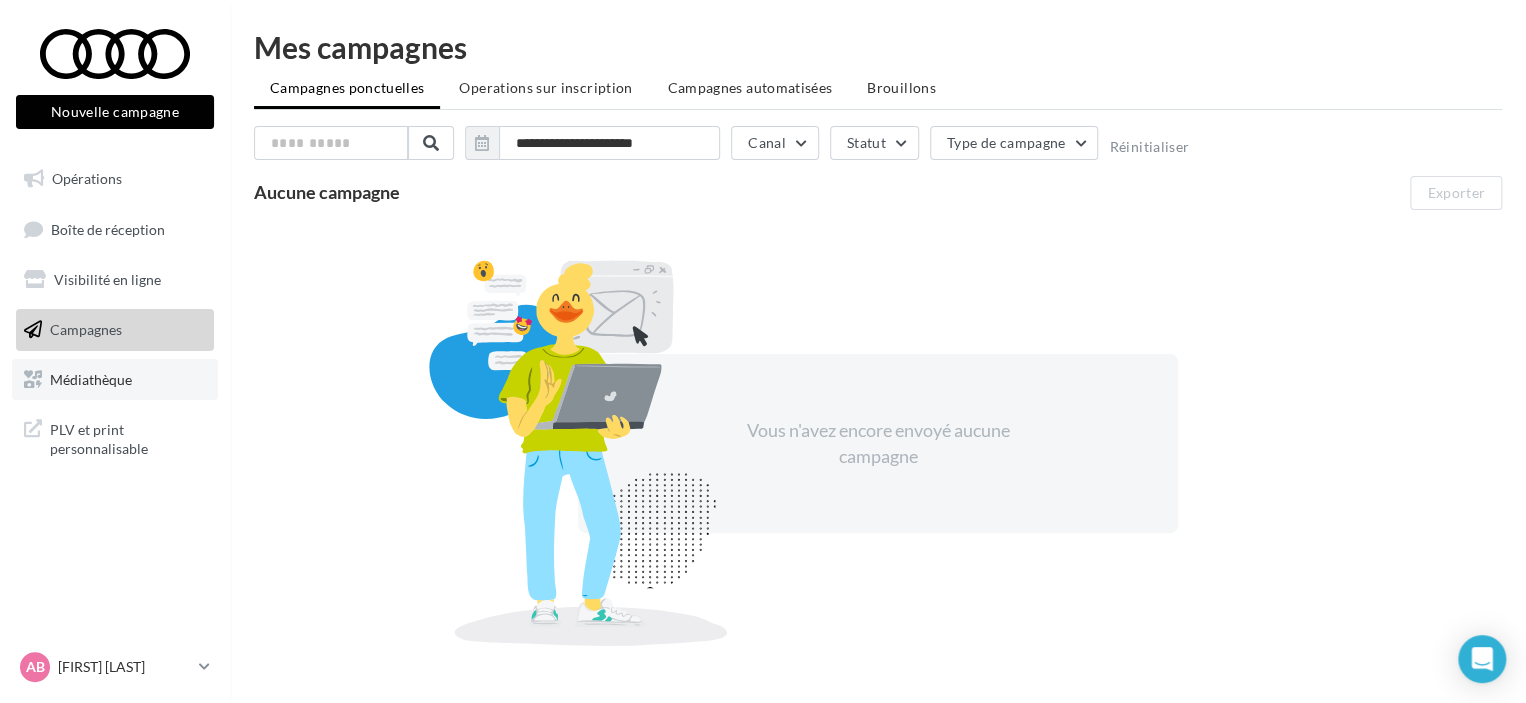 click on "Médiathèque" at bounding box center [115, 380] 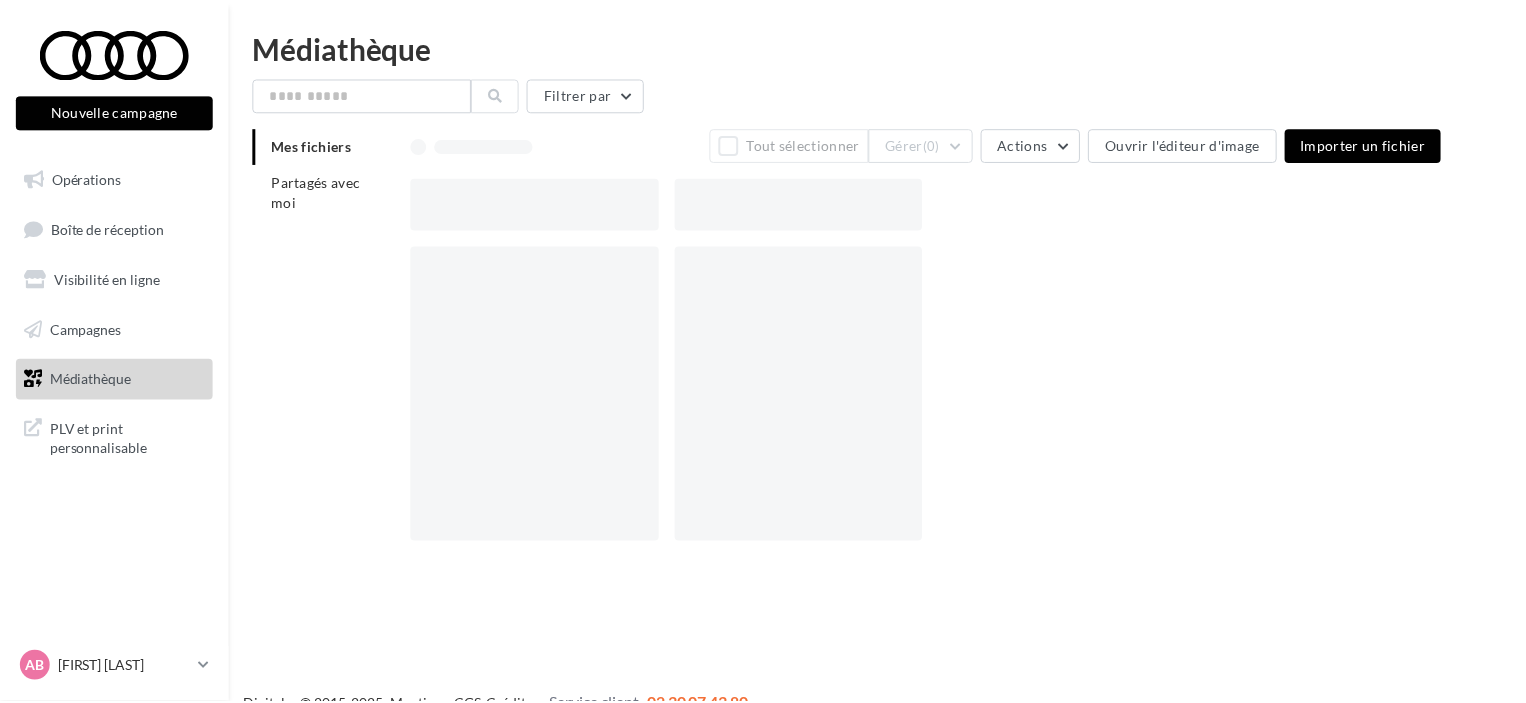 scroll, scrollTop: 0, scrollLeft: 0, axis: both 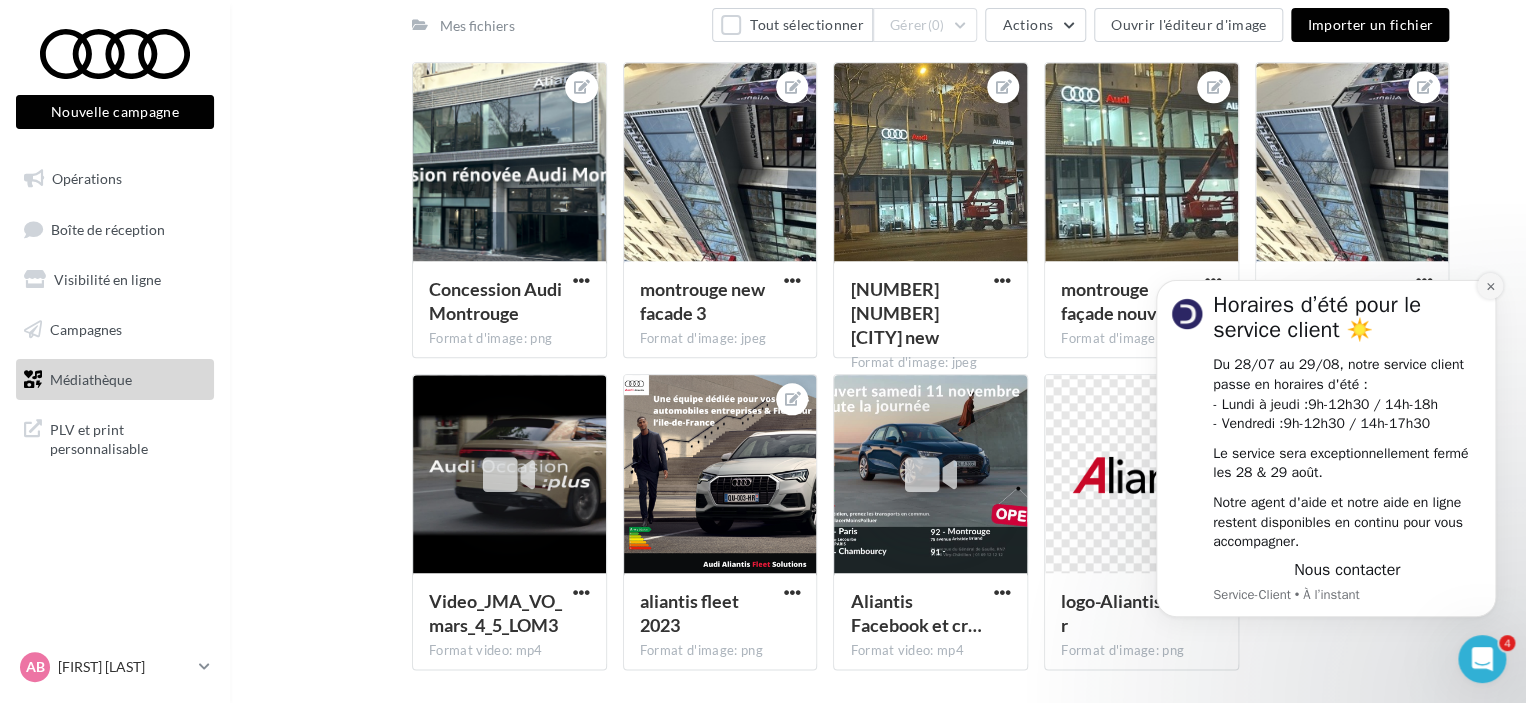 click at bounding box center (1490, 286) 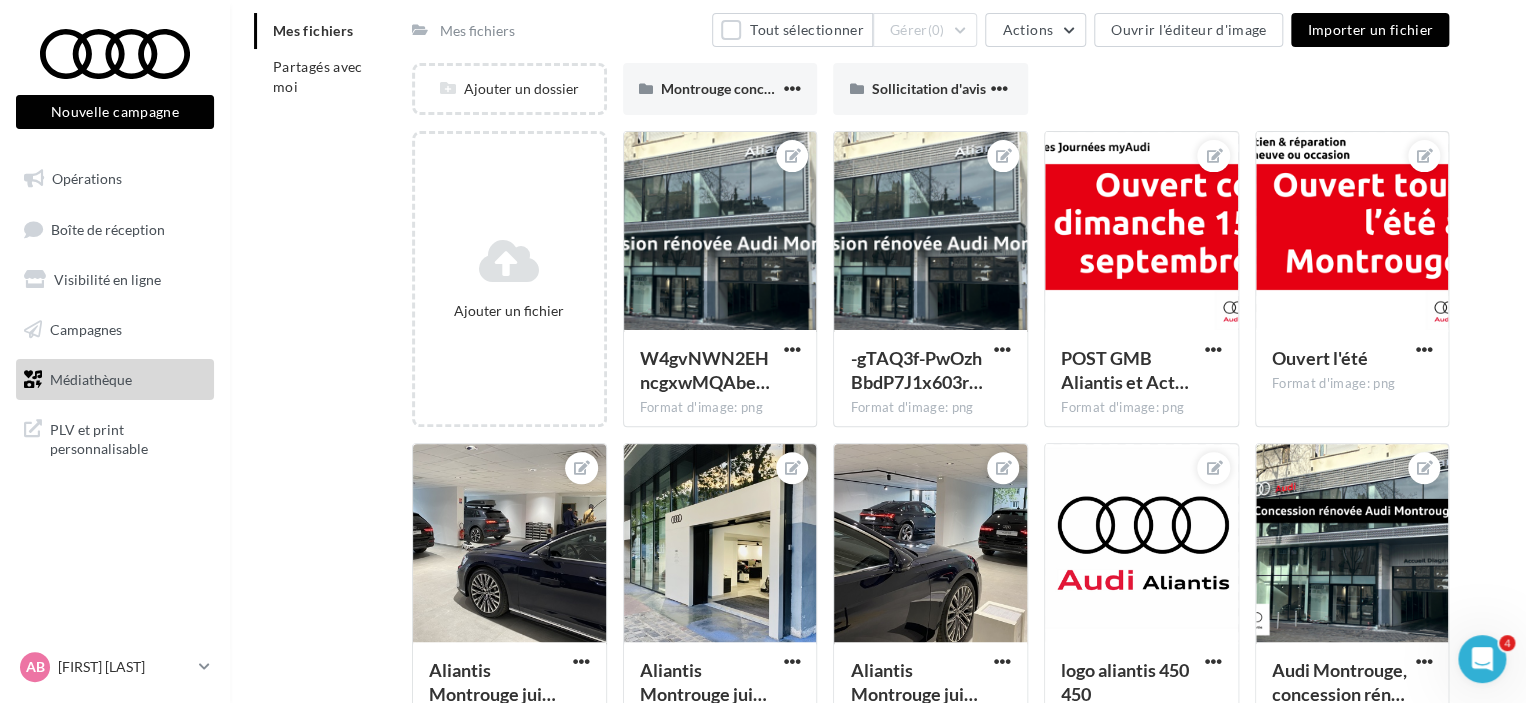 scroll, scrollTop: 0, scrollLeft: 0, axis: both 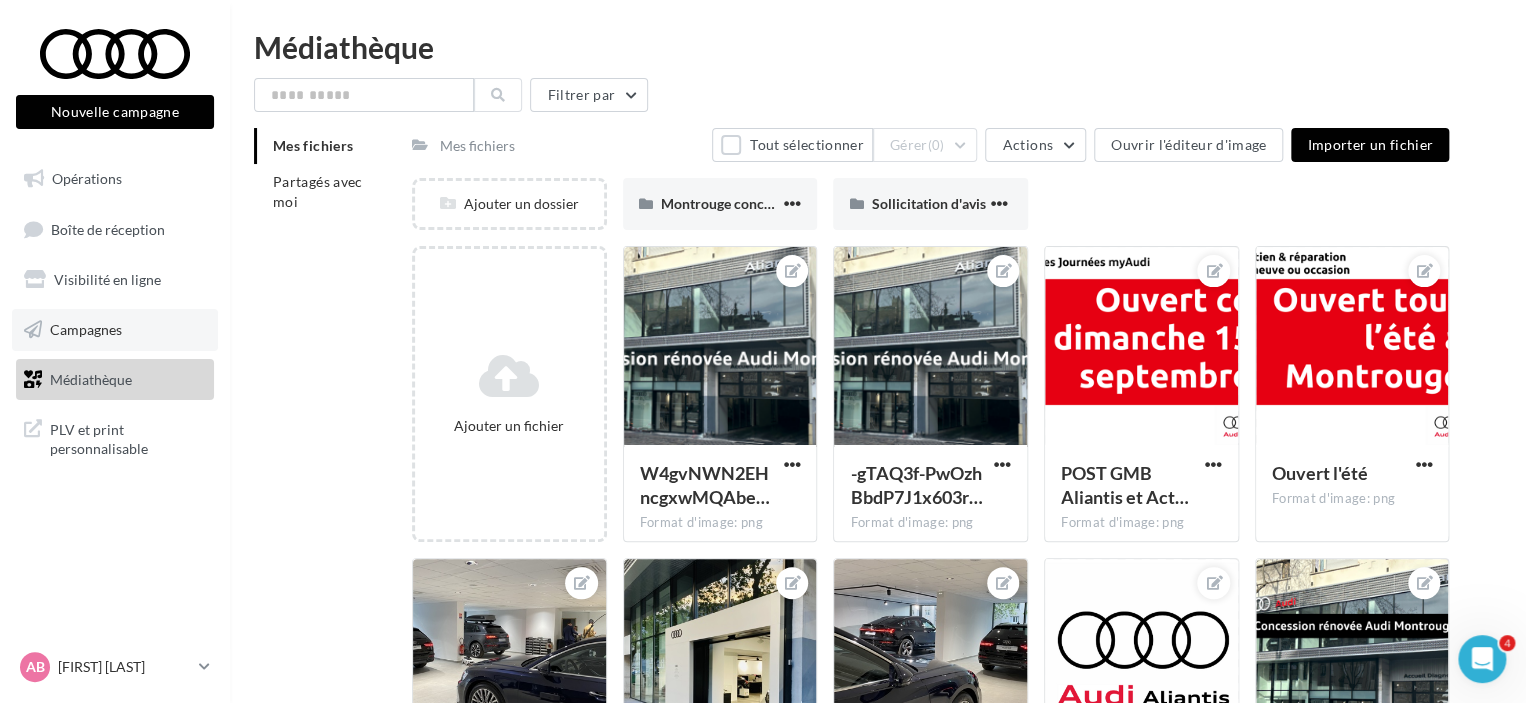 click on "Campagnes" at bounding box center [86, 329] 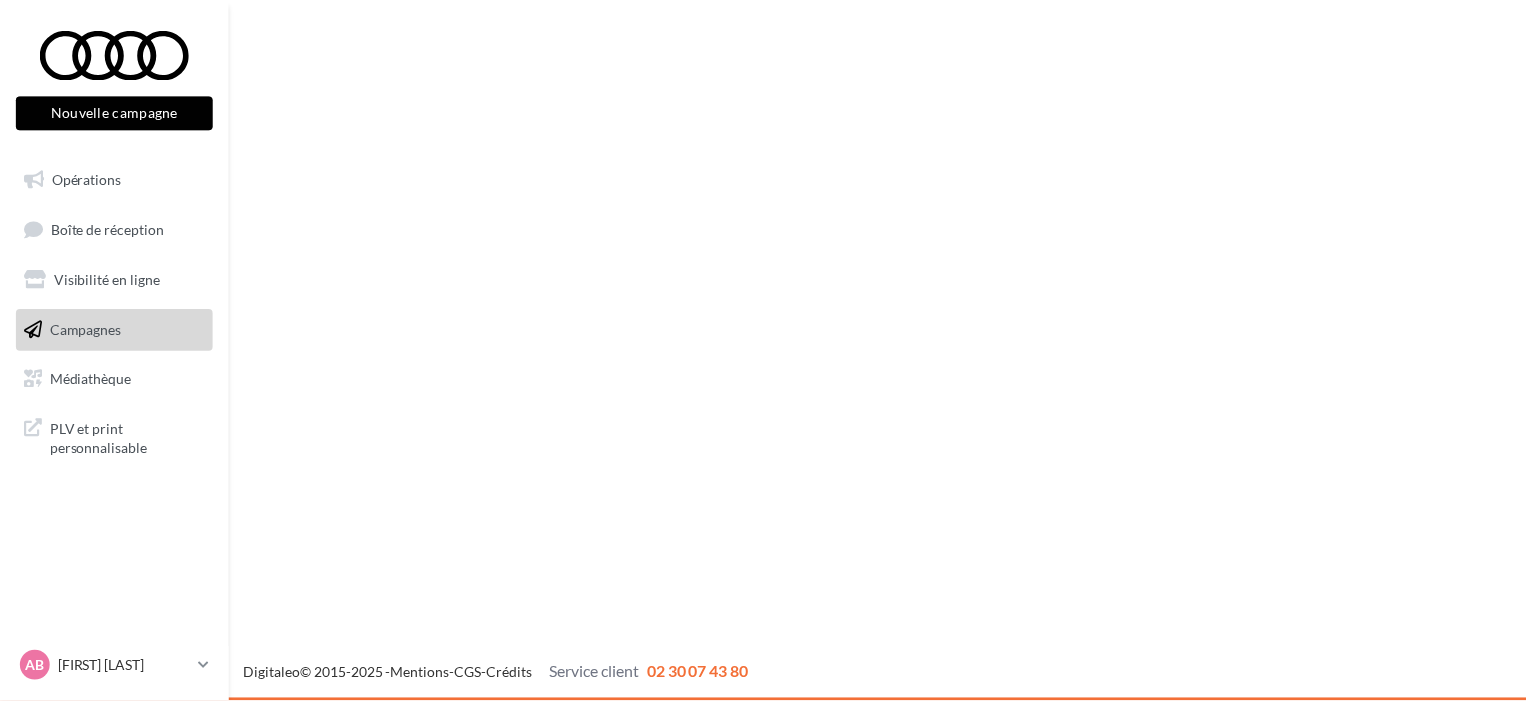 scroll, scrollTop: 0, scrollLeft: 0, axis: both 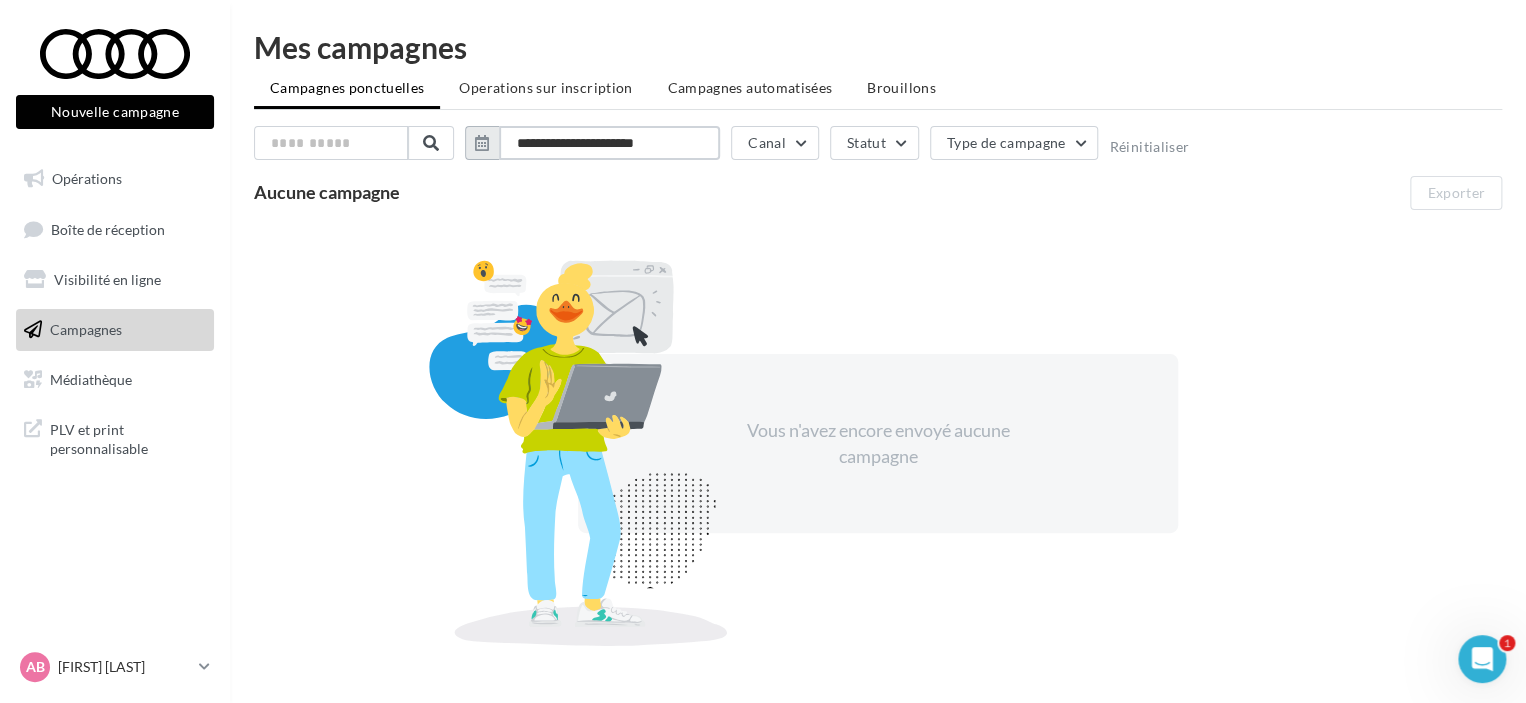 click on "**********" at bounding box center (609, 143) 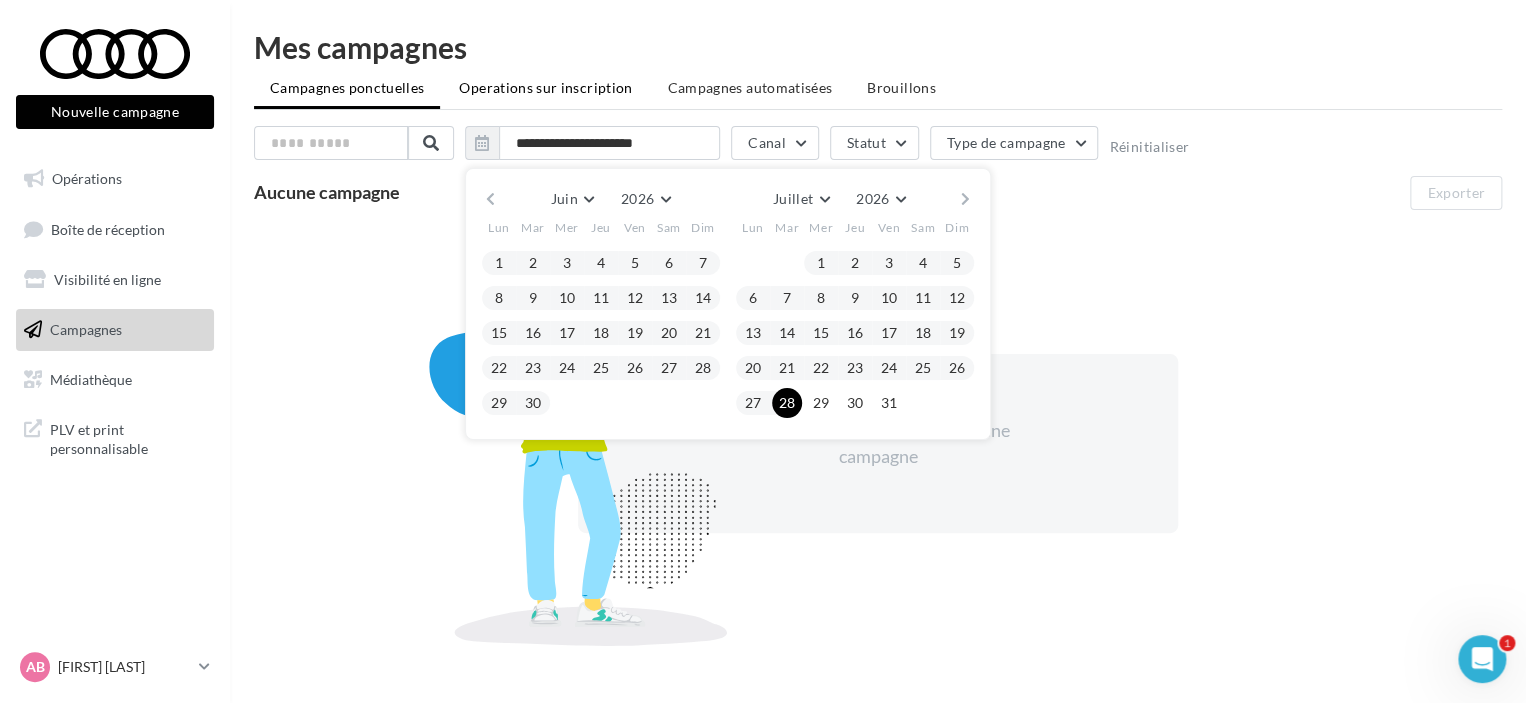 click on "Operations sur inscription" at bounding box center (545, 87) 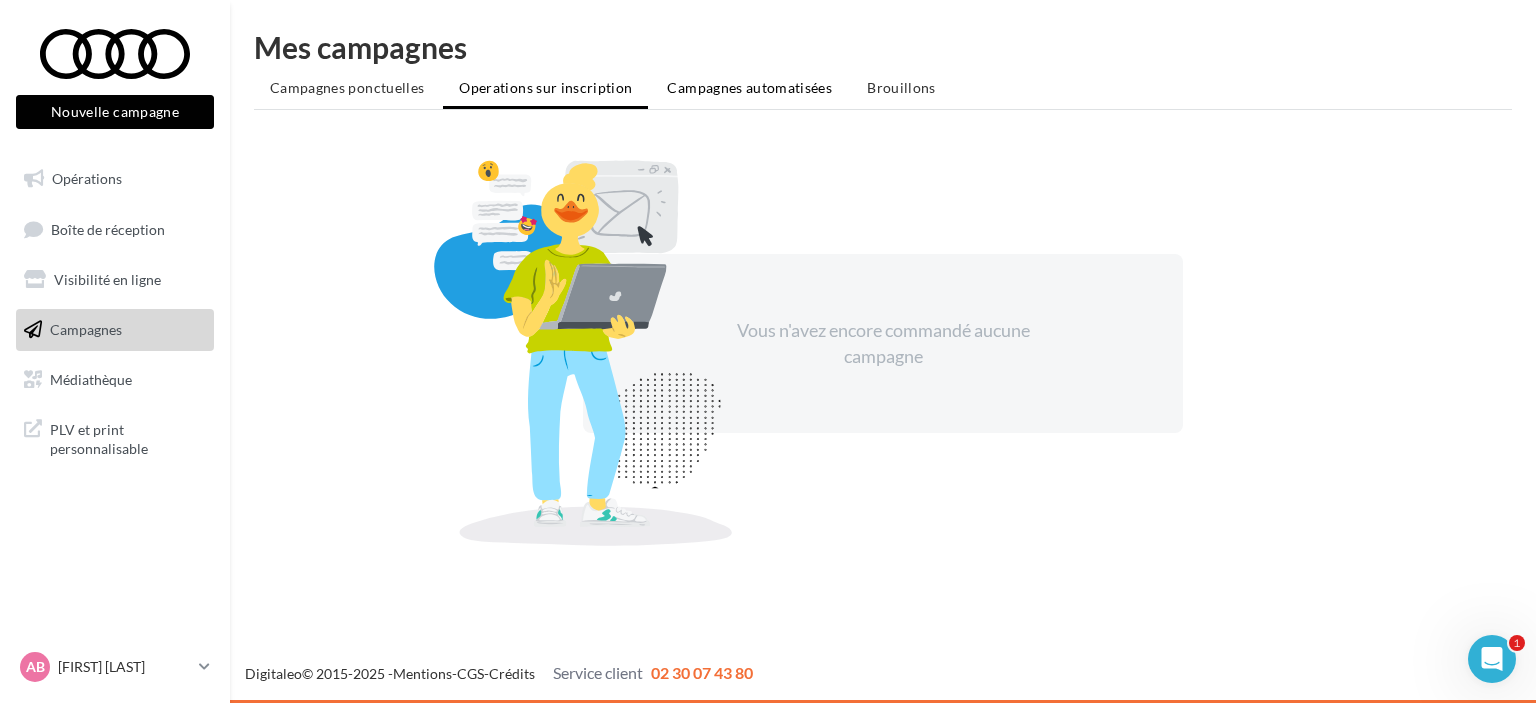 click on "Campagnes automatisées" at bounding box center (749, 87) 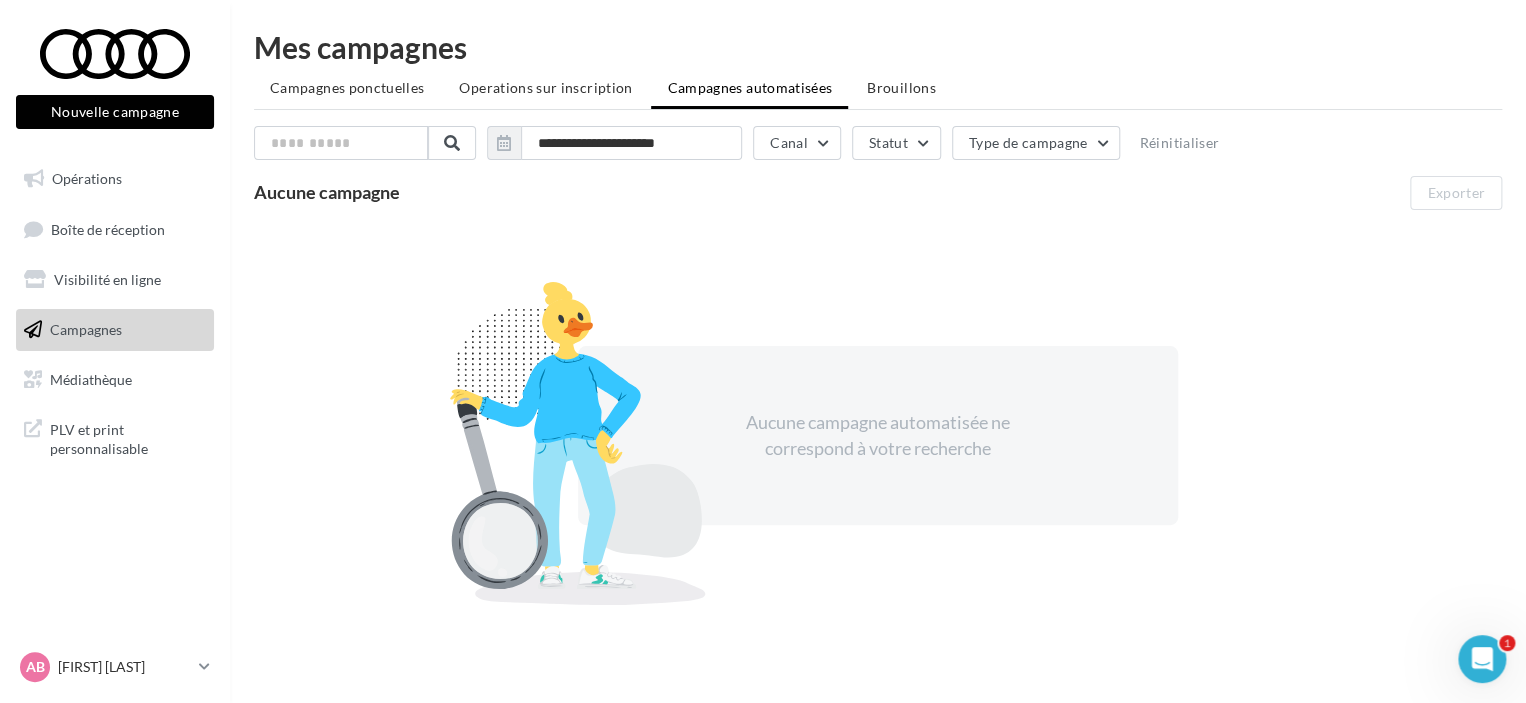 click on "Brouillons" at bounding box center [901, 88] 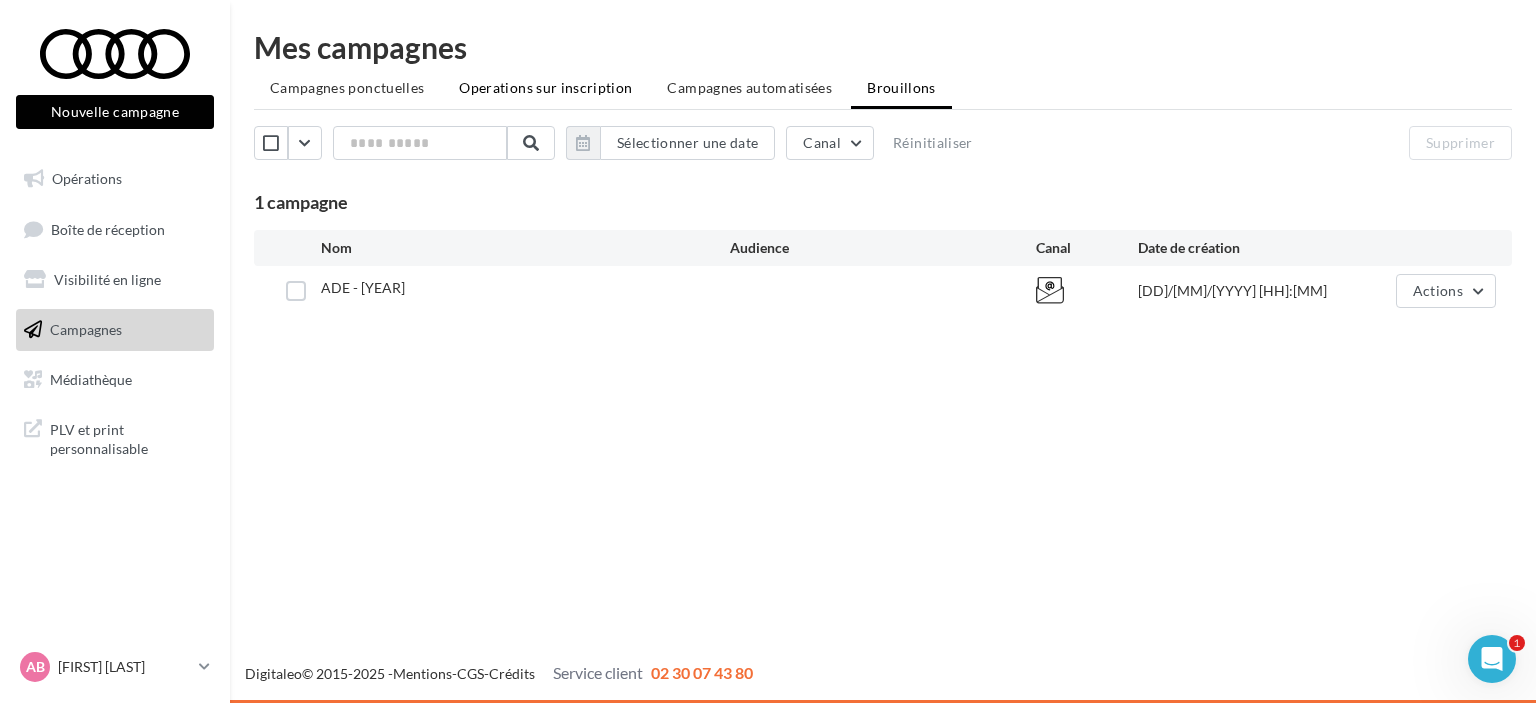 click on "Operations sur inscription" at bounding box center (545, 88) 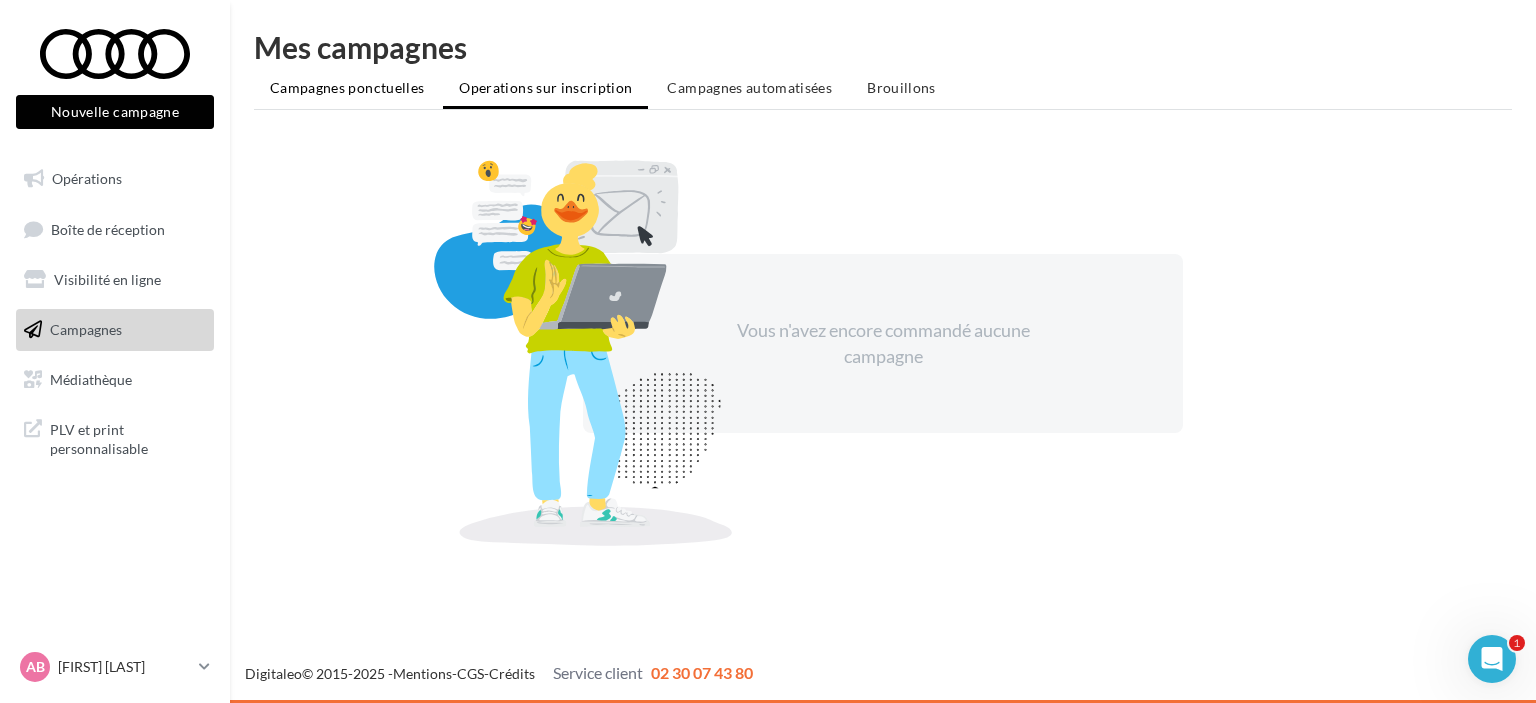 click on "Campagnes ponctuelles" at bounding box center (347, 87) 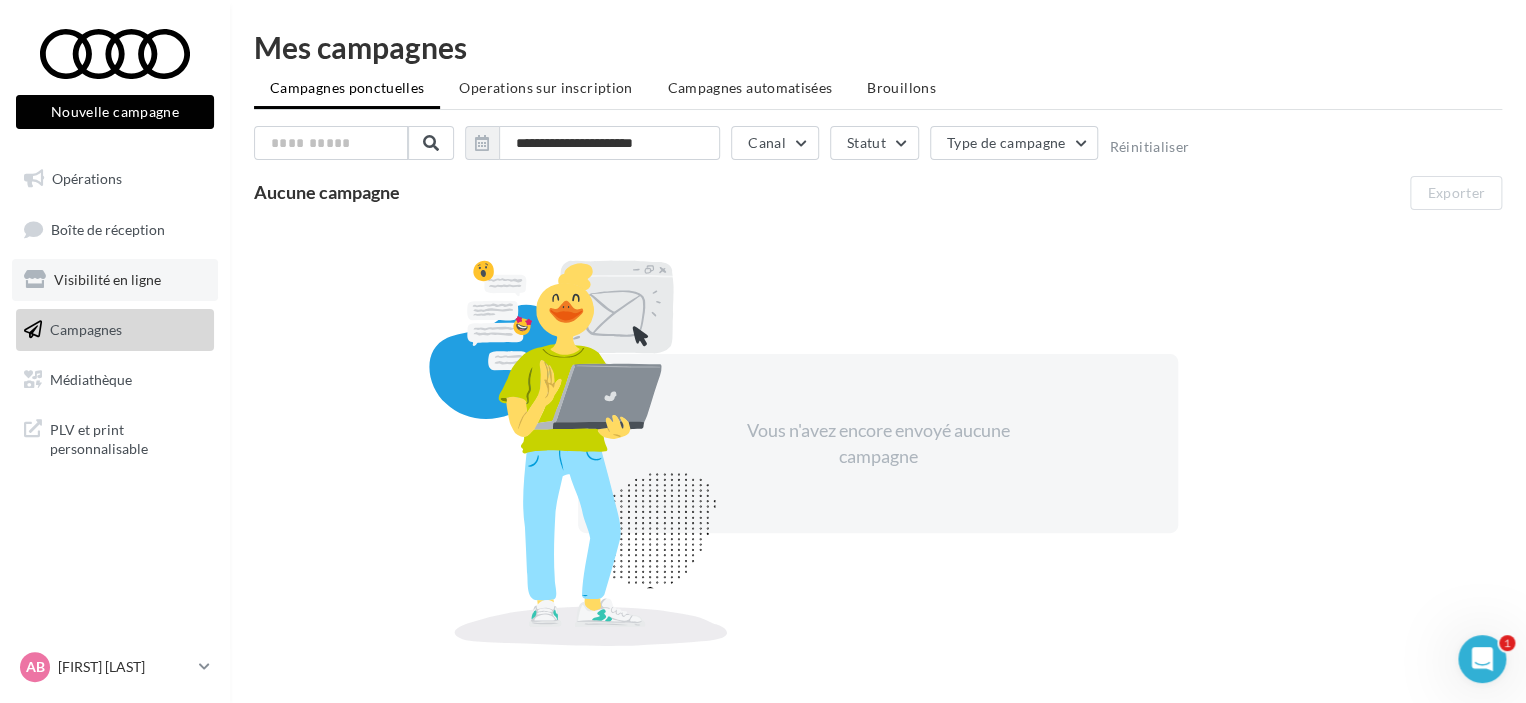 click on "Visibilité en ligne" at bounding box center [115, 280] 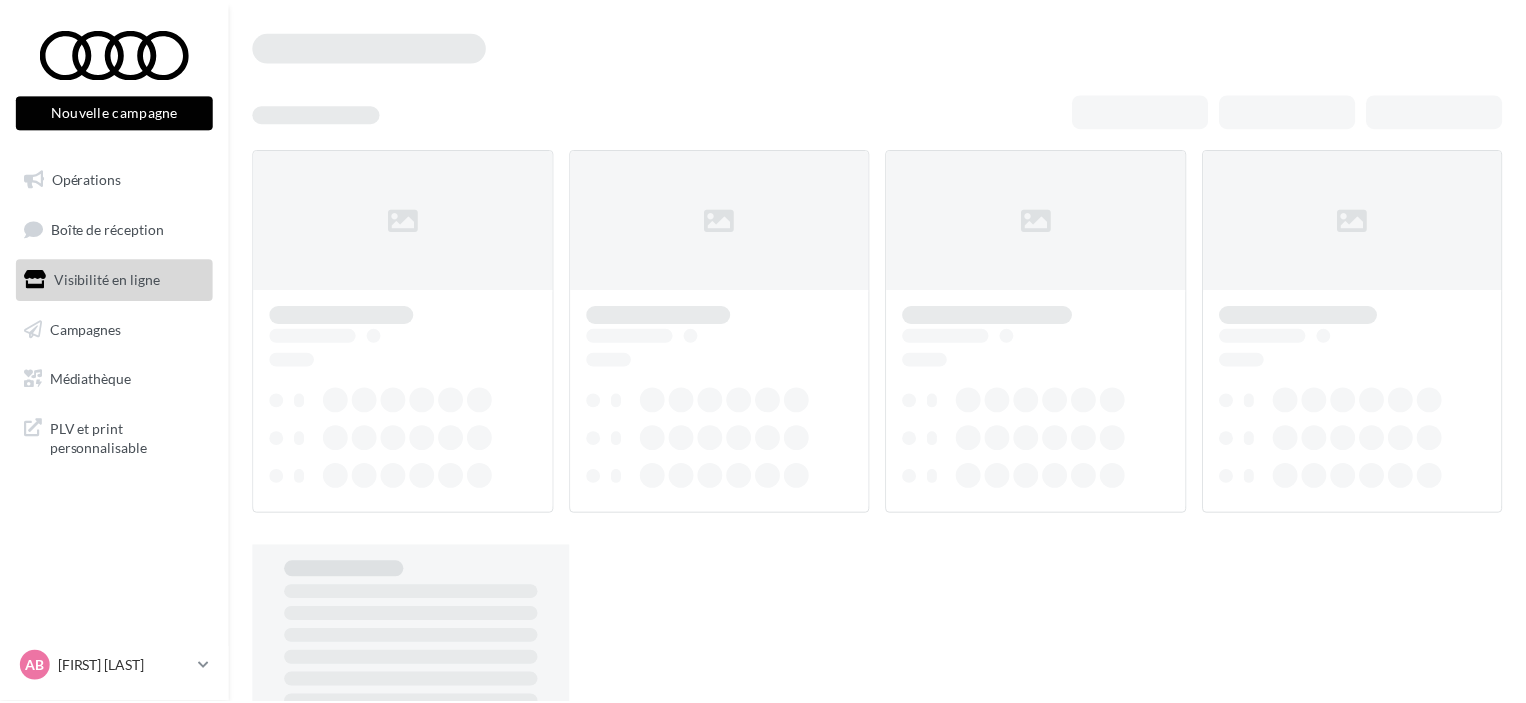 scroll, scrollTop: 0, scrollLeft: 0, axis: both 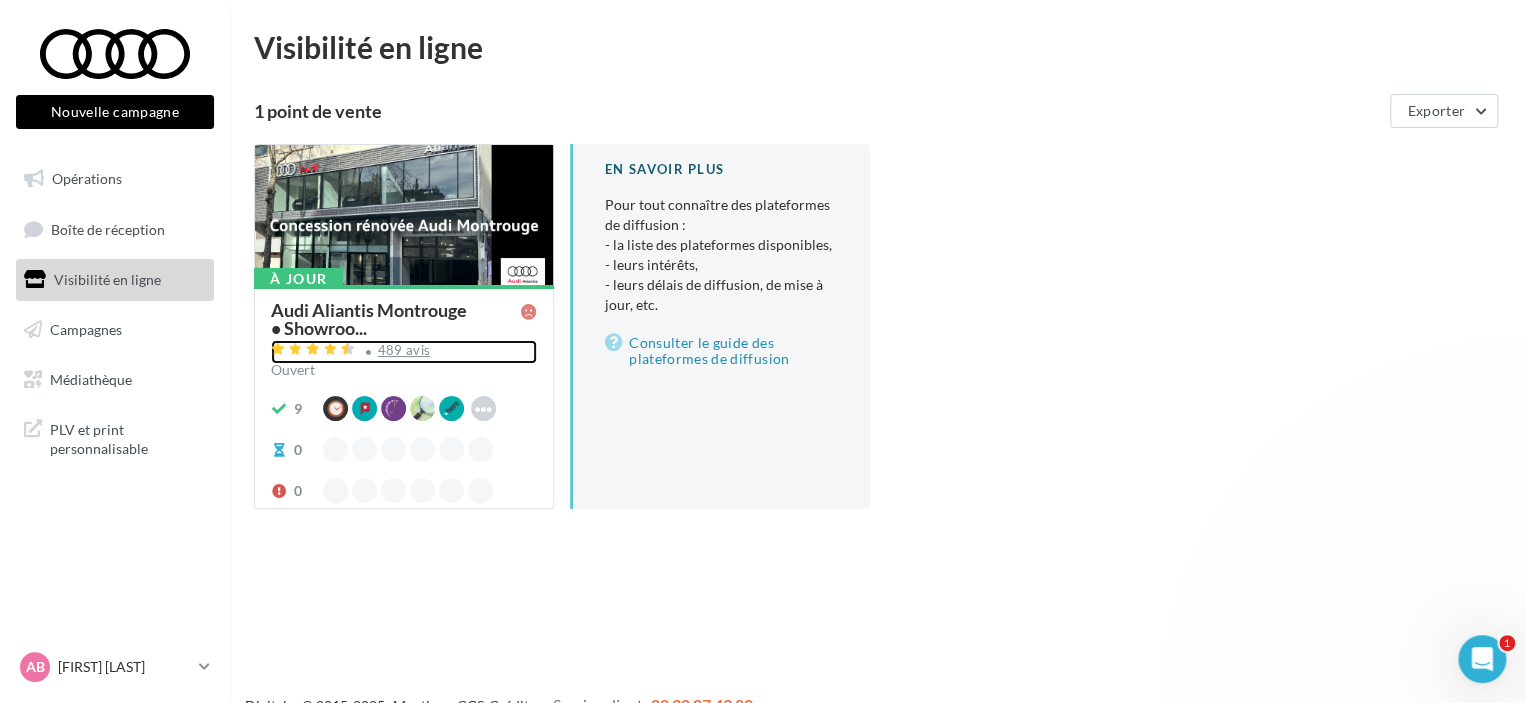 click on "489 avis" at bounding box center (404, 350) 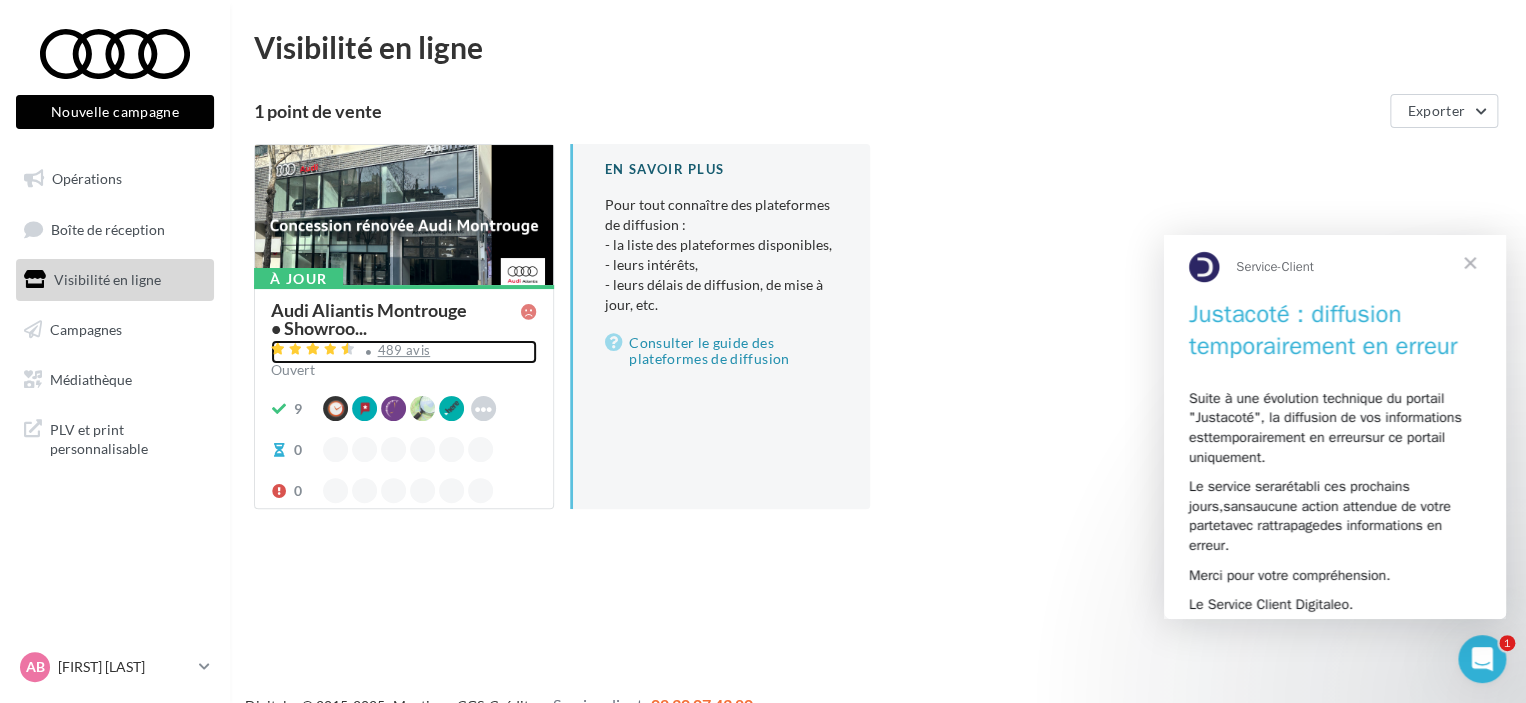 scroll, scrollTop: 0, scrollLeft: 0, axis: both 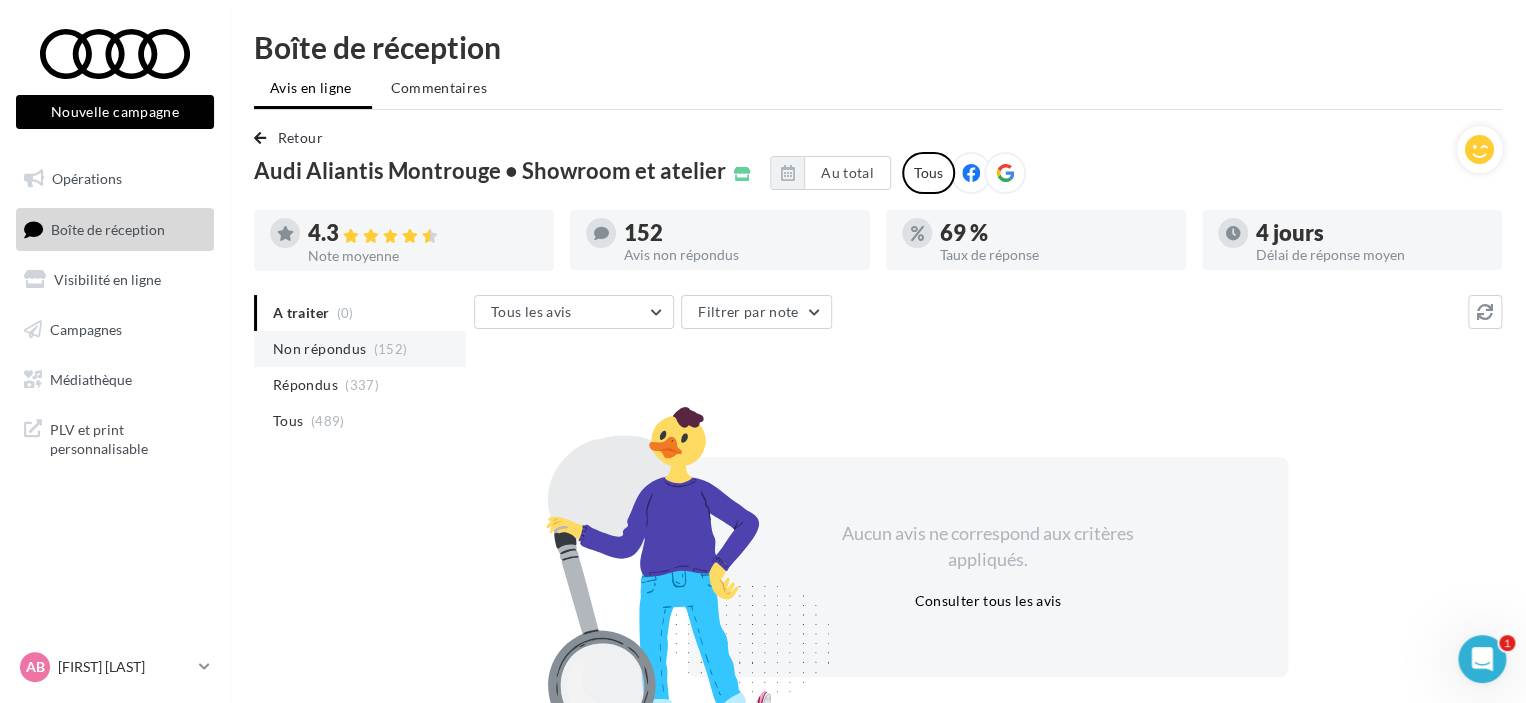 click on "Non répondus" at bounding box center (319, 349) 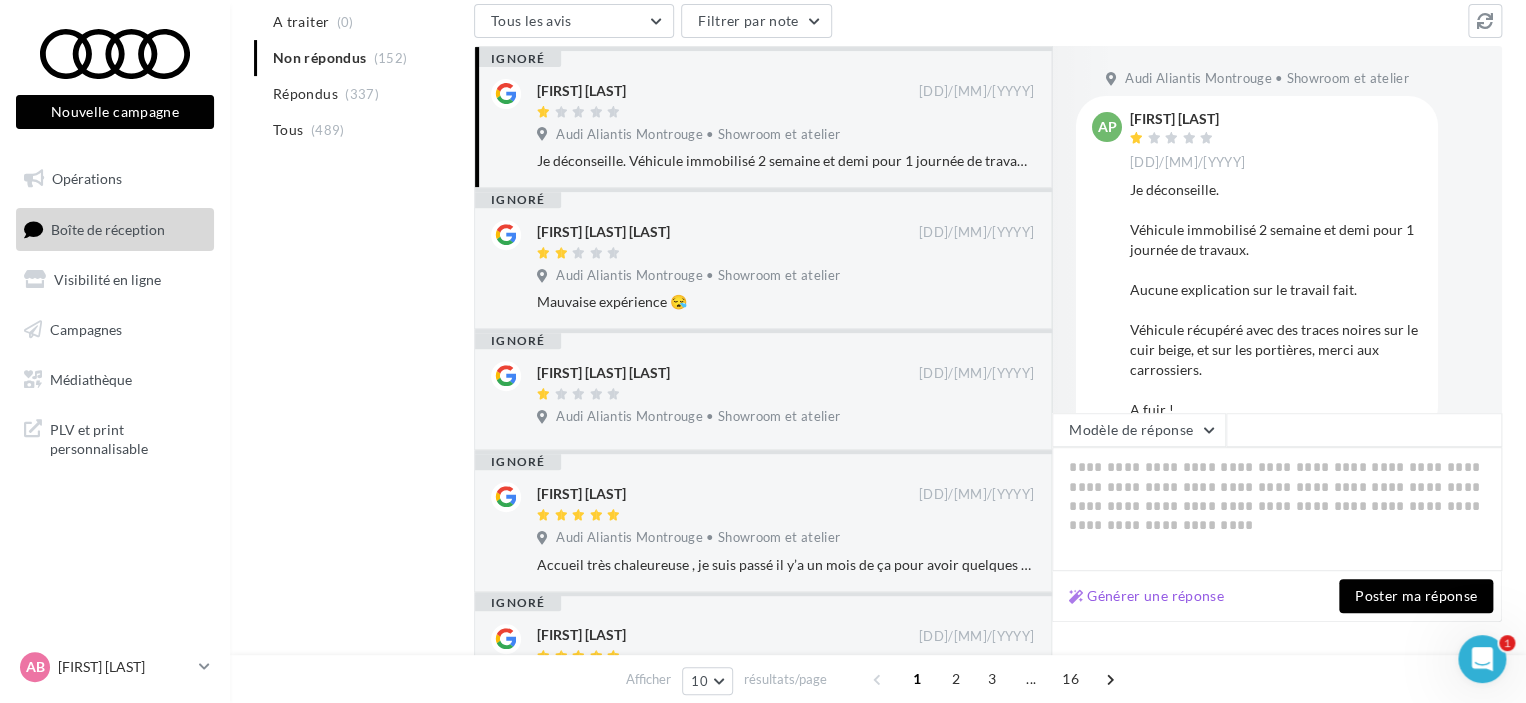 scroll, scrollTop: 0, scrollLeft: 0, axis: both 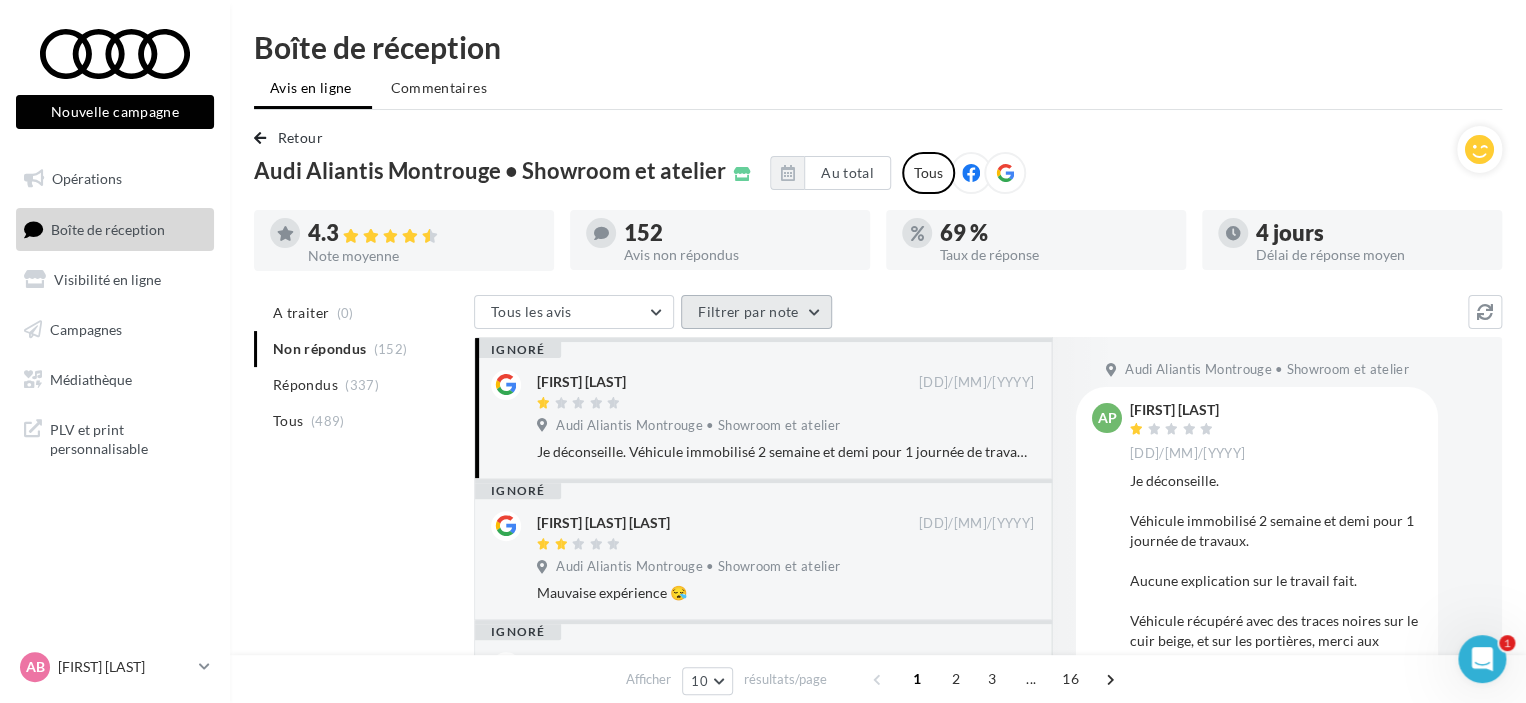 click on "Filtrer par note" at bounding box center [756, 312] 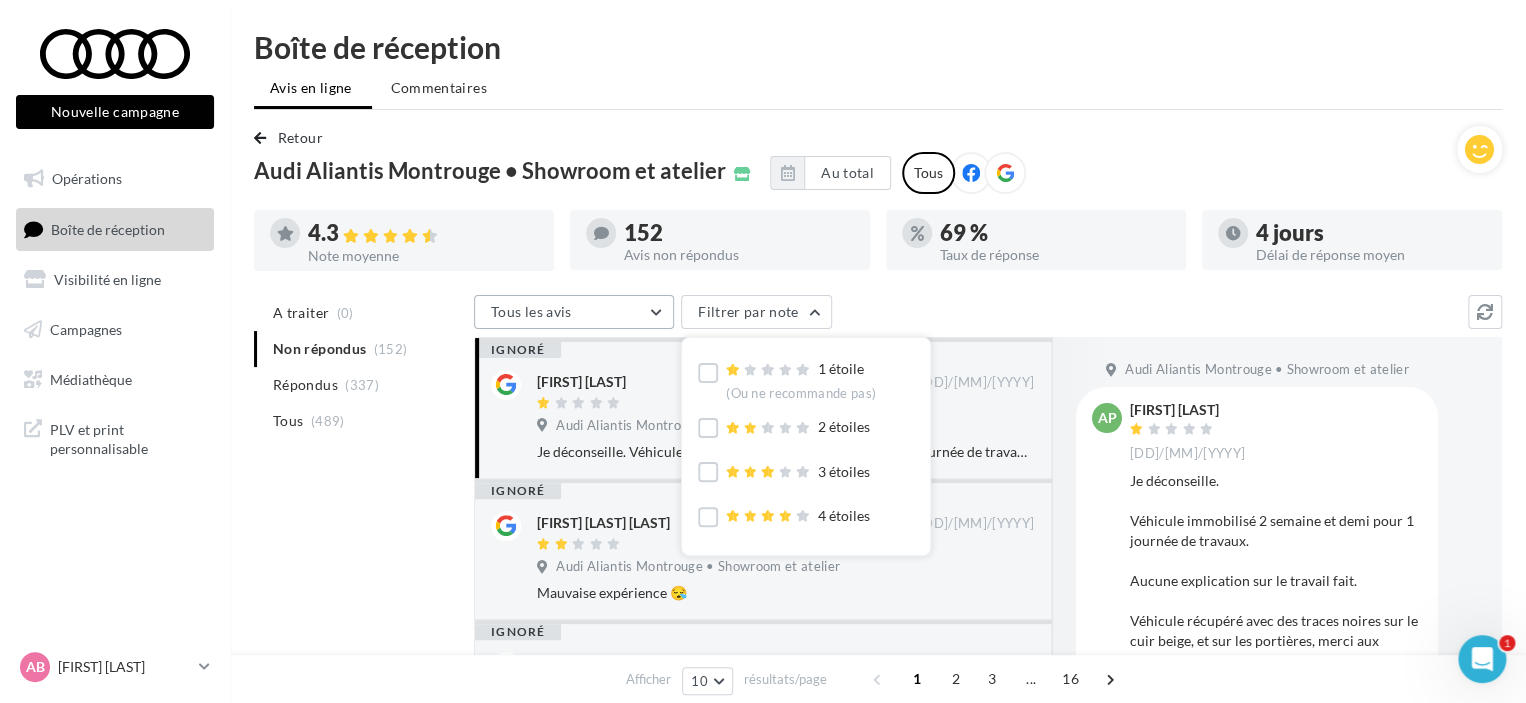 click on "Tous les avis" at bounding box center [574, 312] 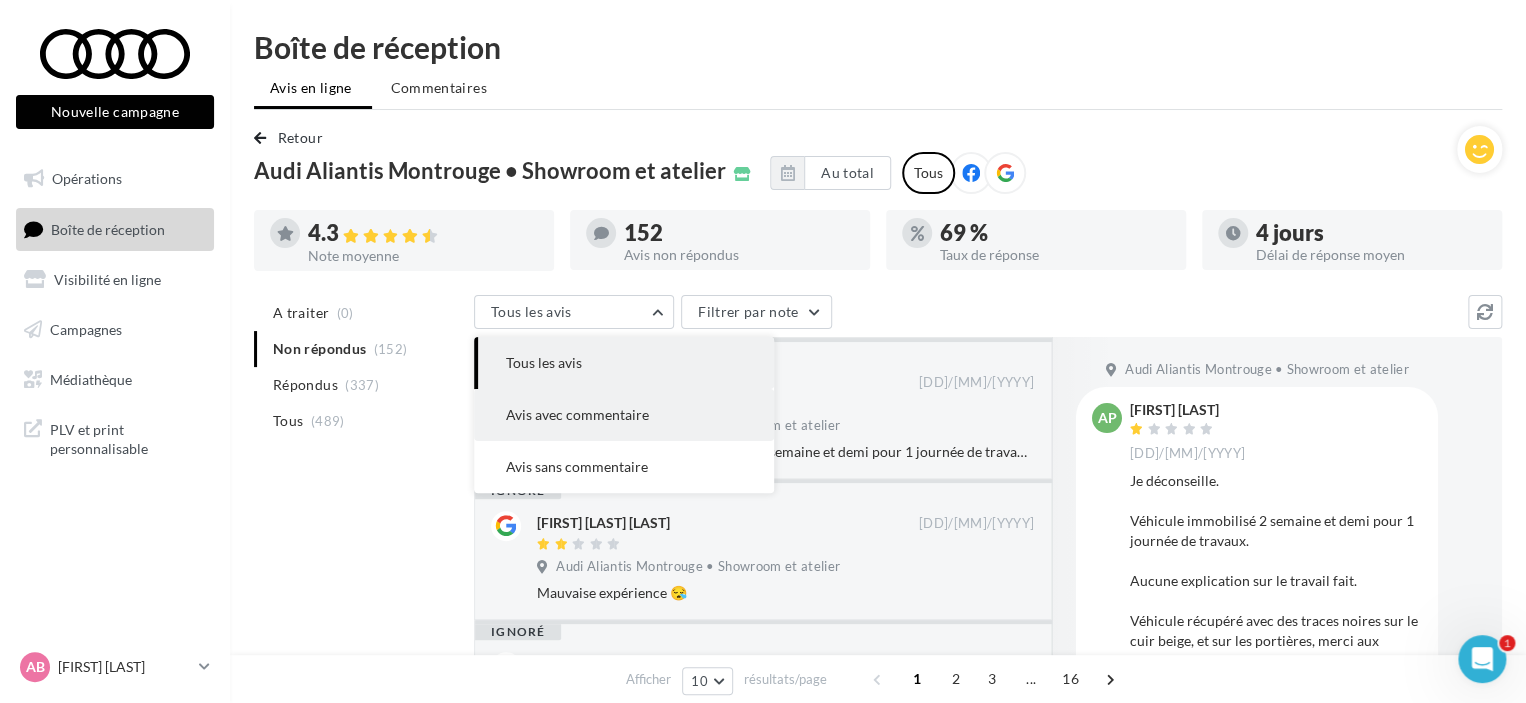 click on "Avis avec commentaire" at bounding box center [624, 415] 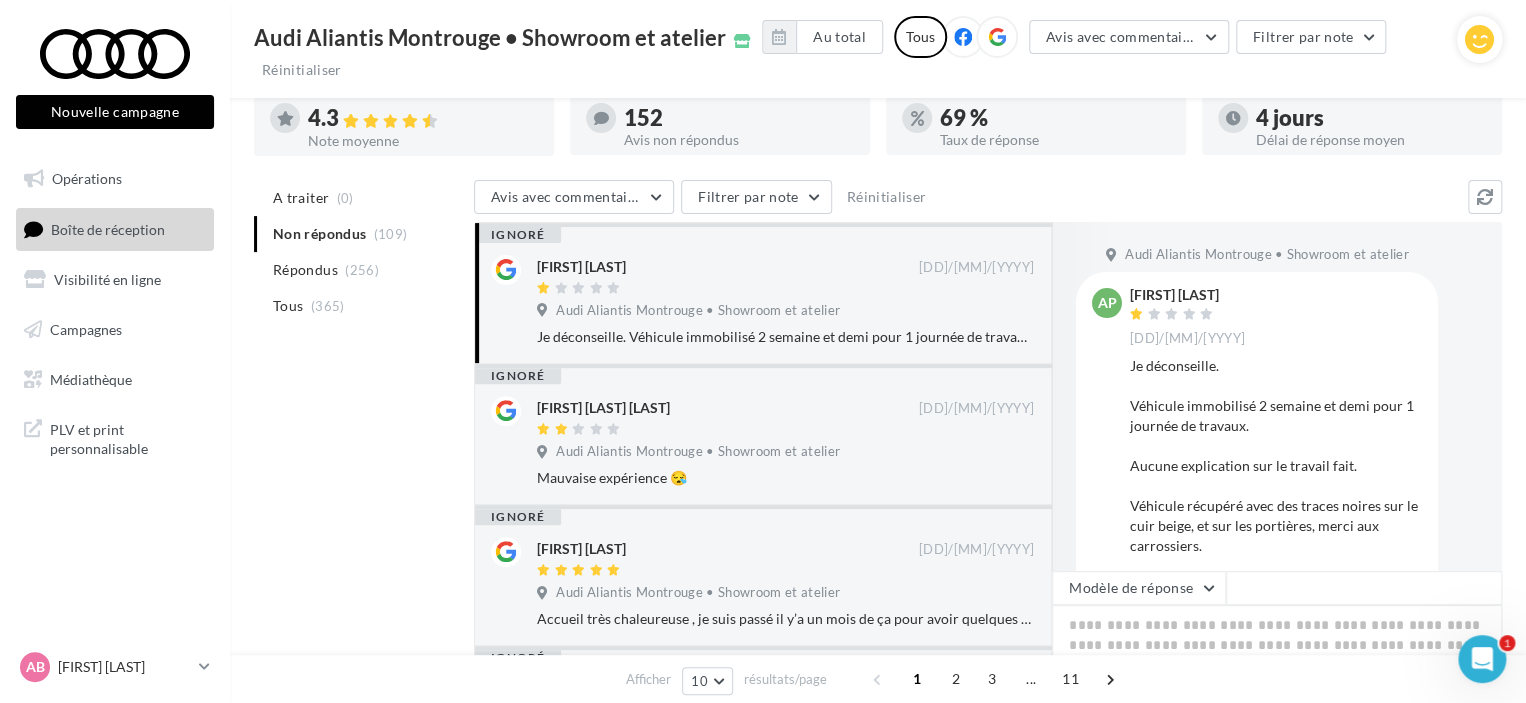 scroll, scrollTop: 127, scrollLeft: 0, axis: vertical 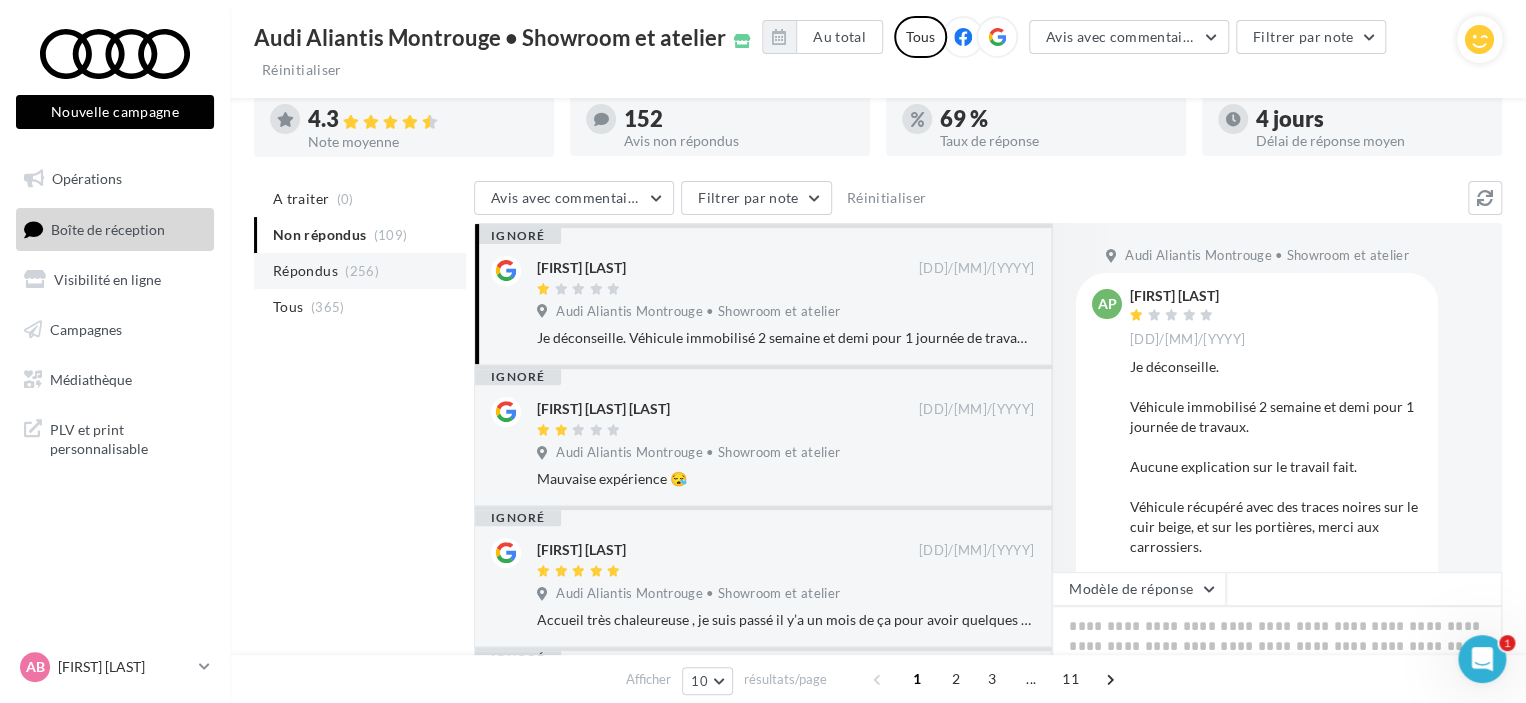 click on "(256)" at bounding box center (362, 271) 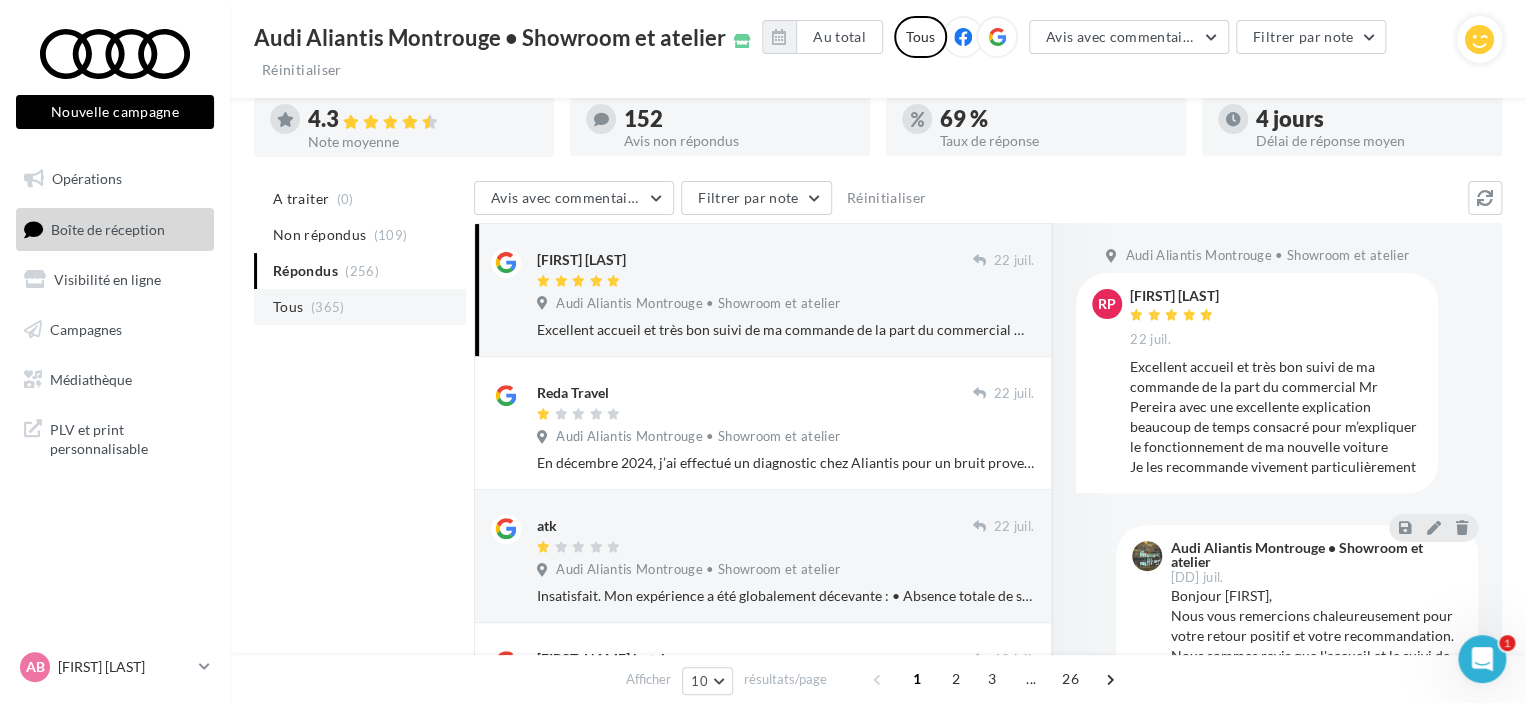 click on "Tous
(365)" at bounding box center (360, 307) 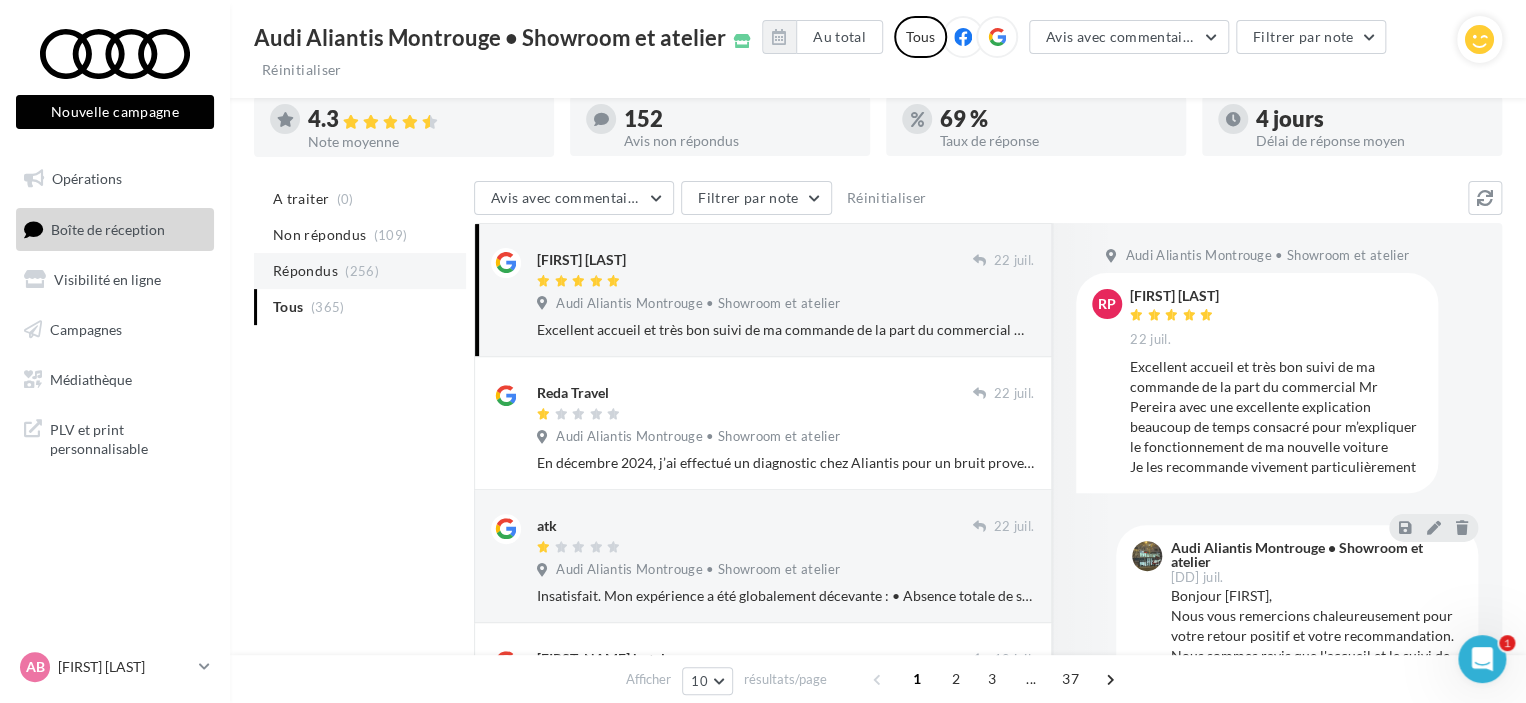 click on "Répondus
(256)" at bounding box center [360, 271] 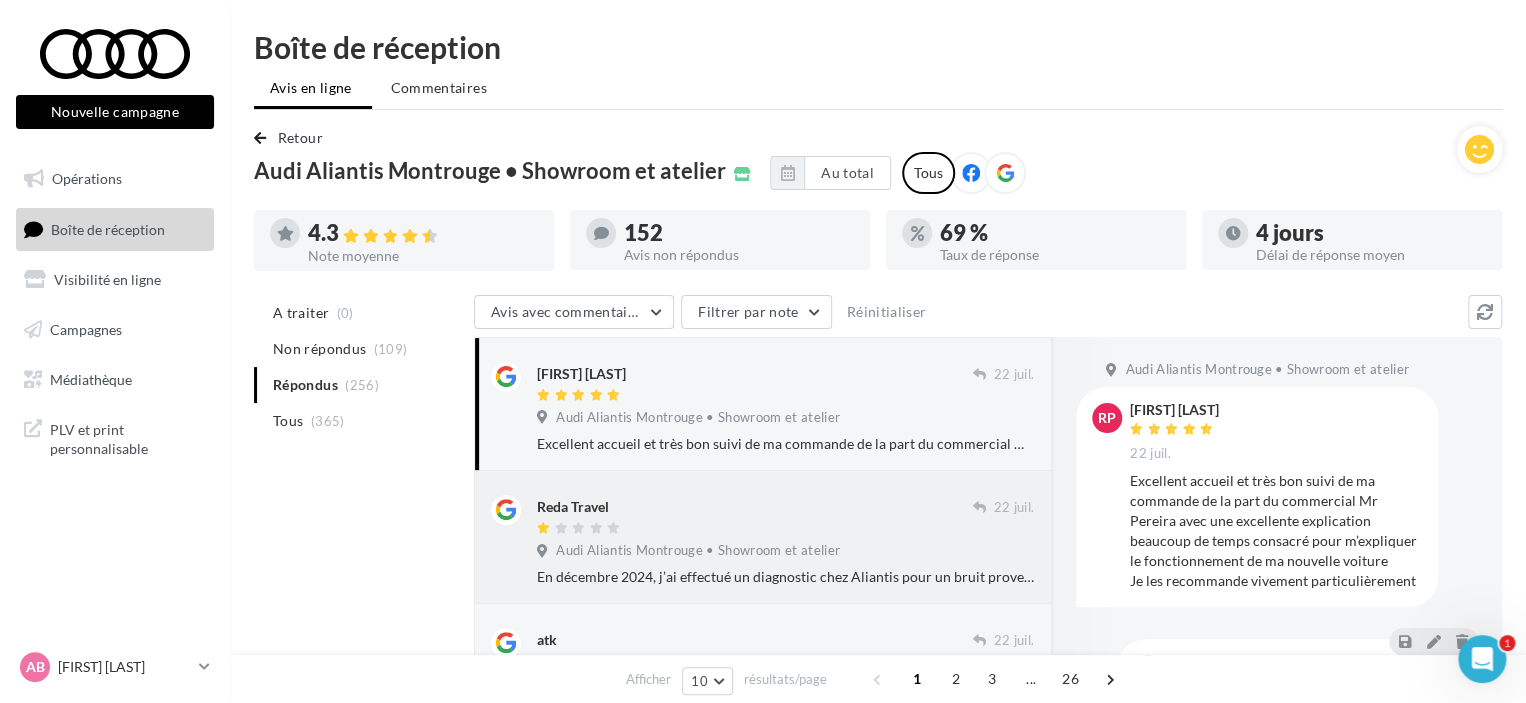 scroll, scrollTop: 2, scrollLeft: 0, axis: vertical 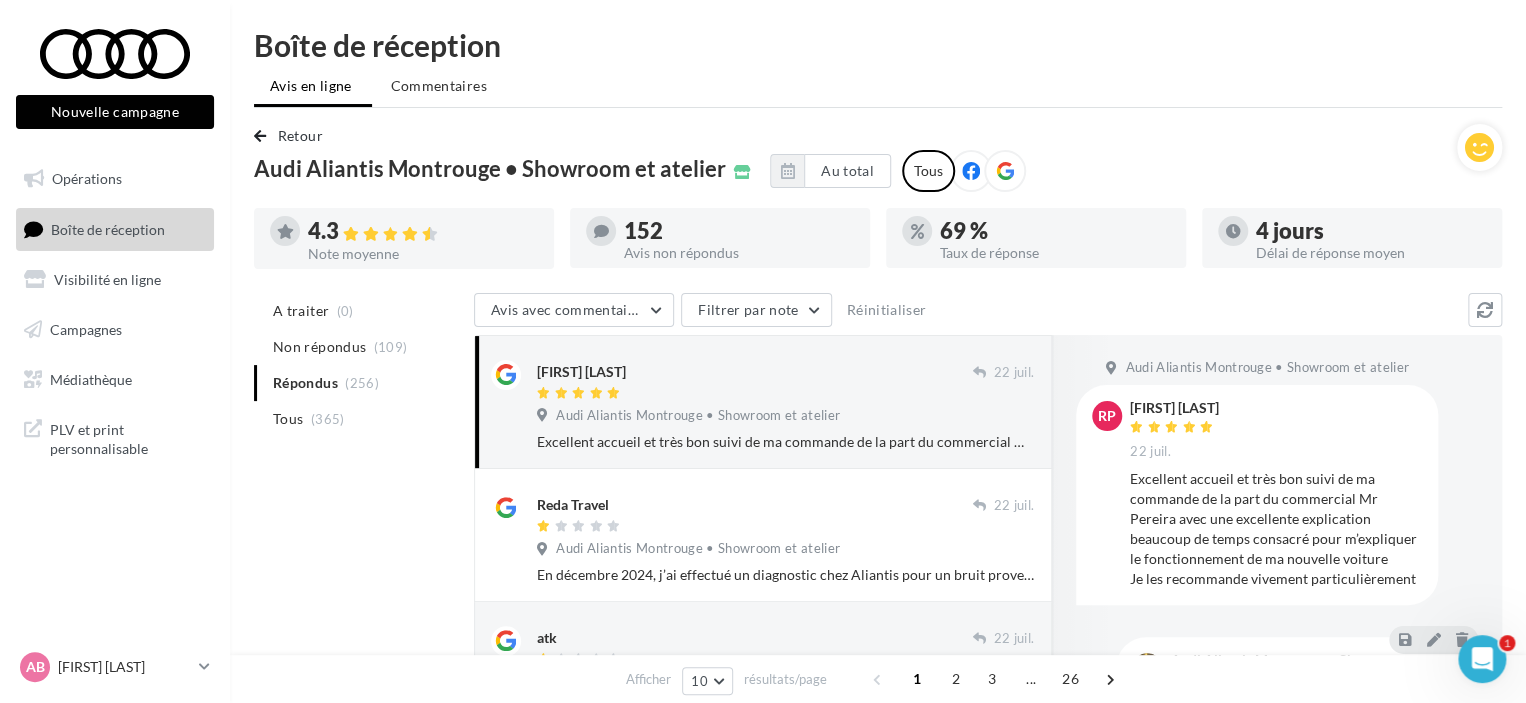 click on "Audi Aliantis Montrouge • Showroom et atelier" at bounding box center [490, 169] 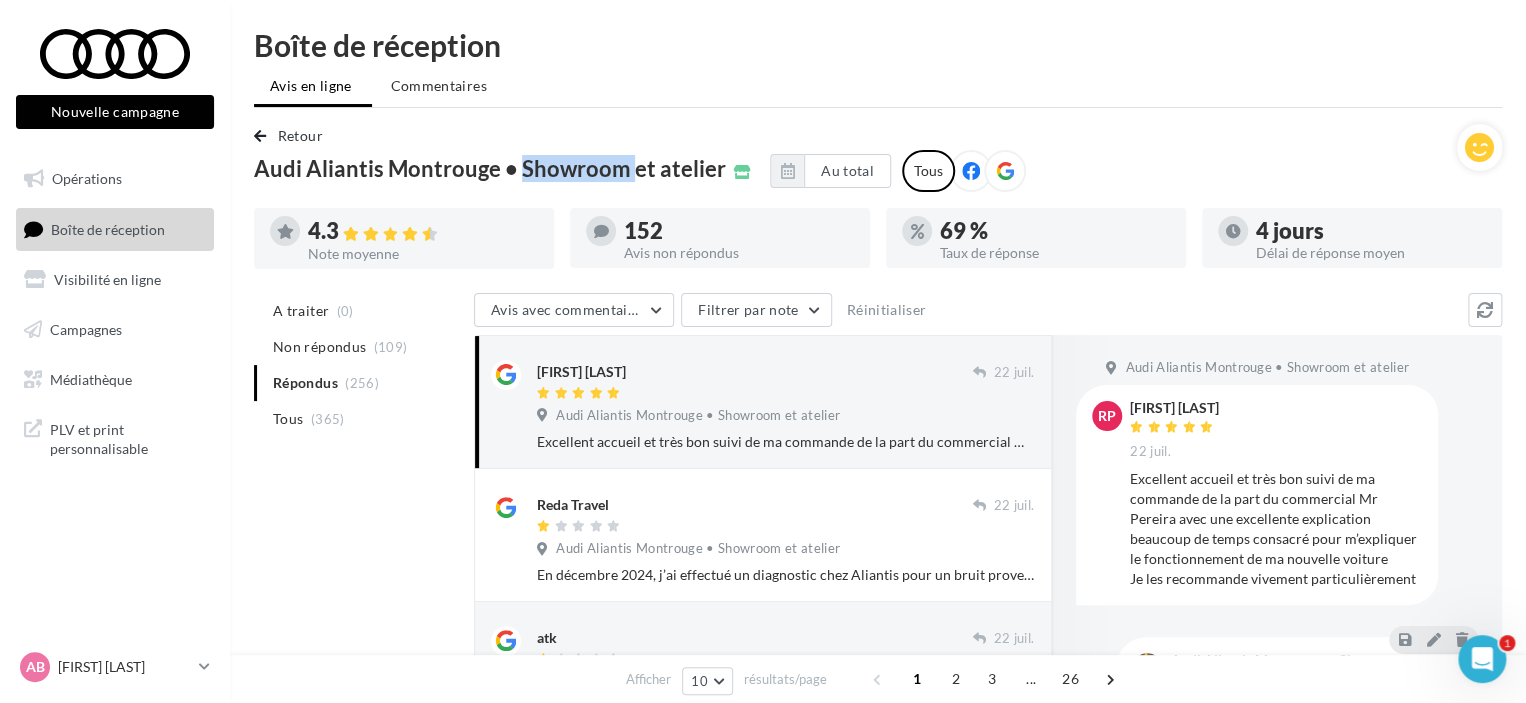 click on "Audi Aliantis Montrouge • Showroom et atelier" at bounding box center [490, 169] 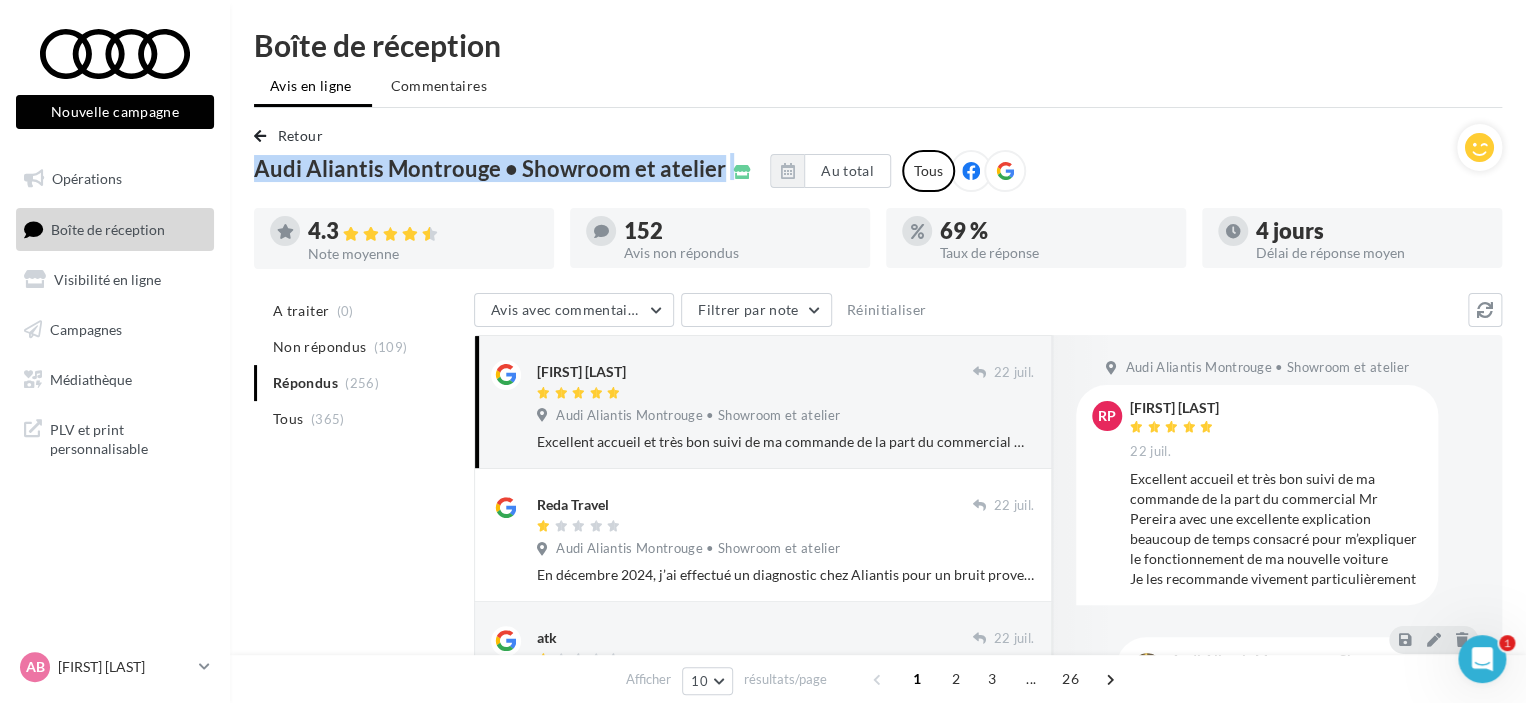click on "Audi Aliantis Montrouge • Showroom et atelier" at bounding box center [490, 169] 